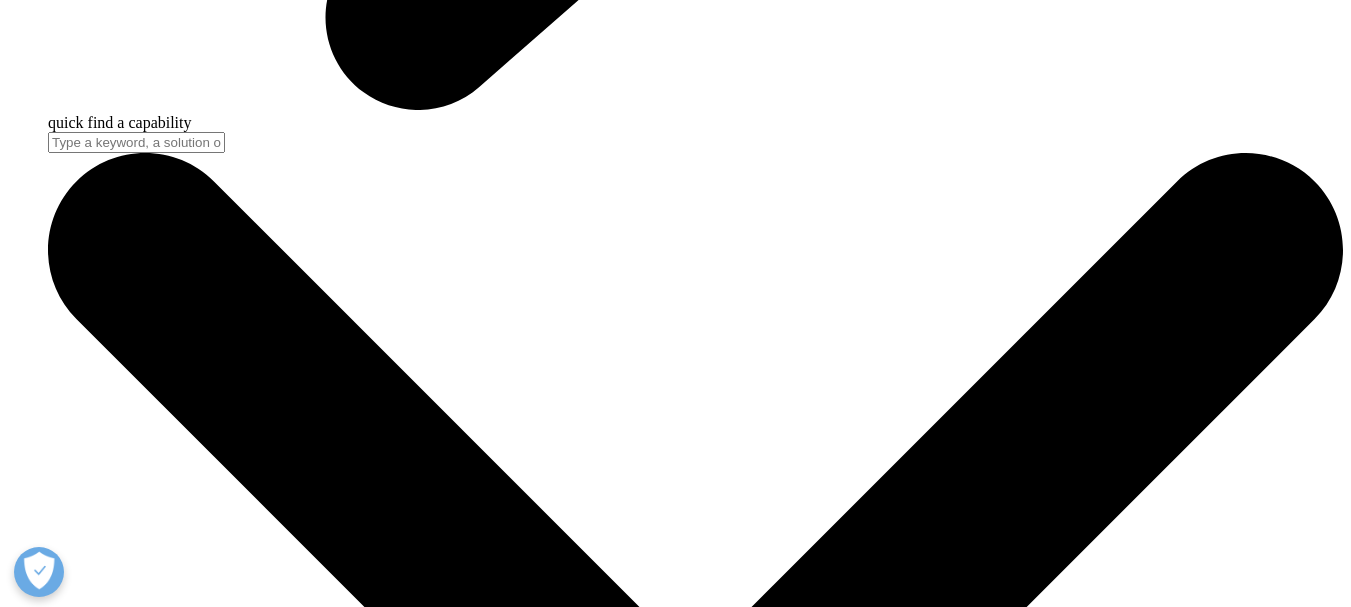 scroll, scrollTop: 1717, scrollLeft: 0, axis: vertical 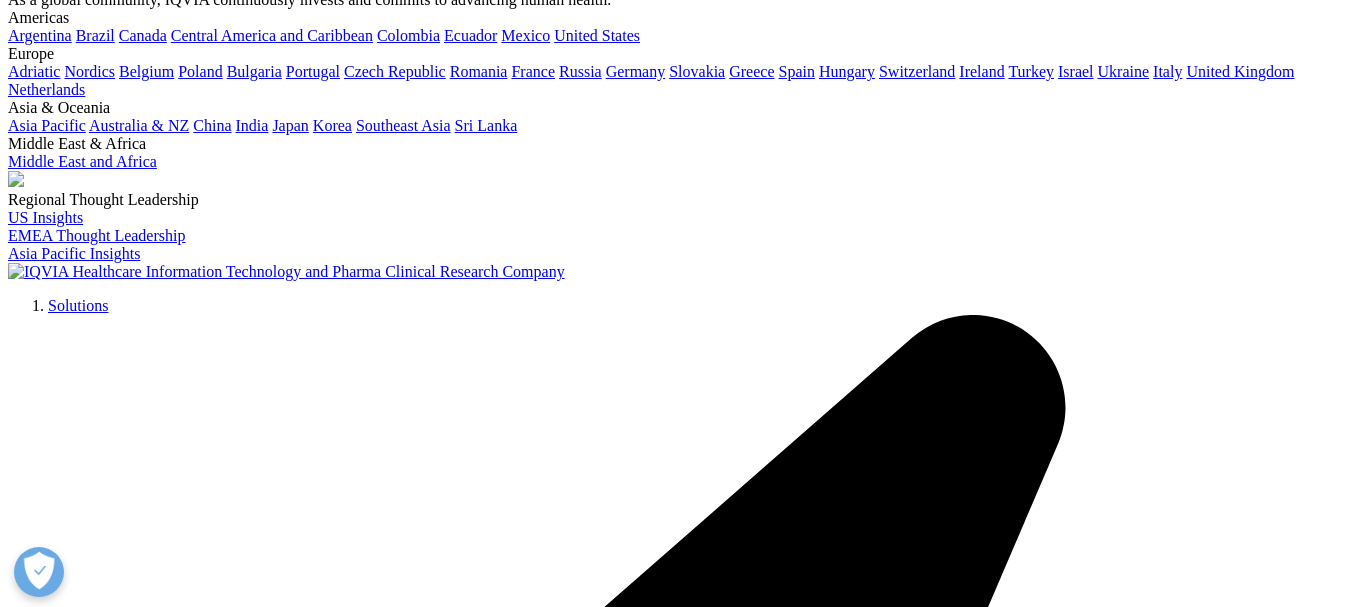 click on "Choose a Region
Contact Us
Explore IQVIA by region
Spain" at bounding box center [675, 19254] 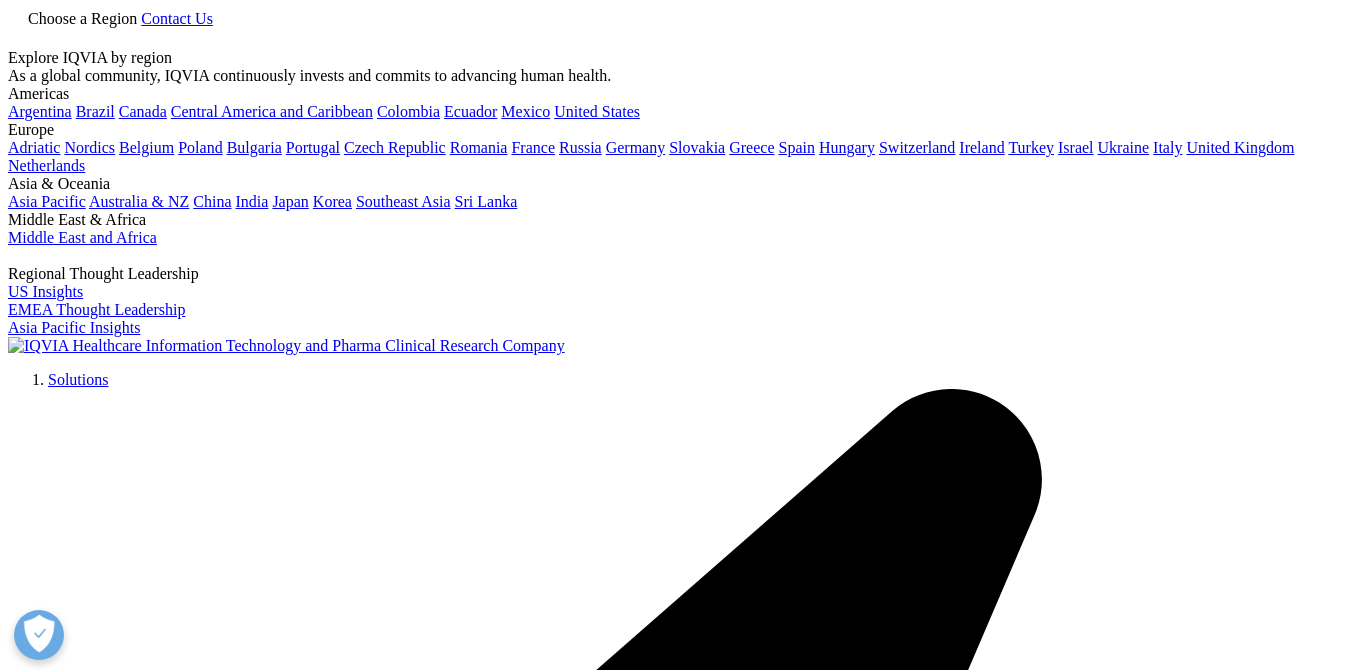 scroll, scrollTop: 0, scrollLeft: 0, axis: both 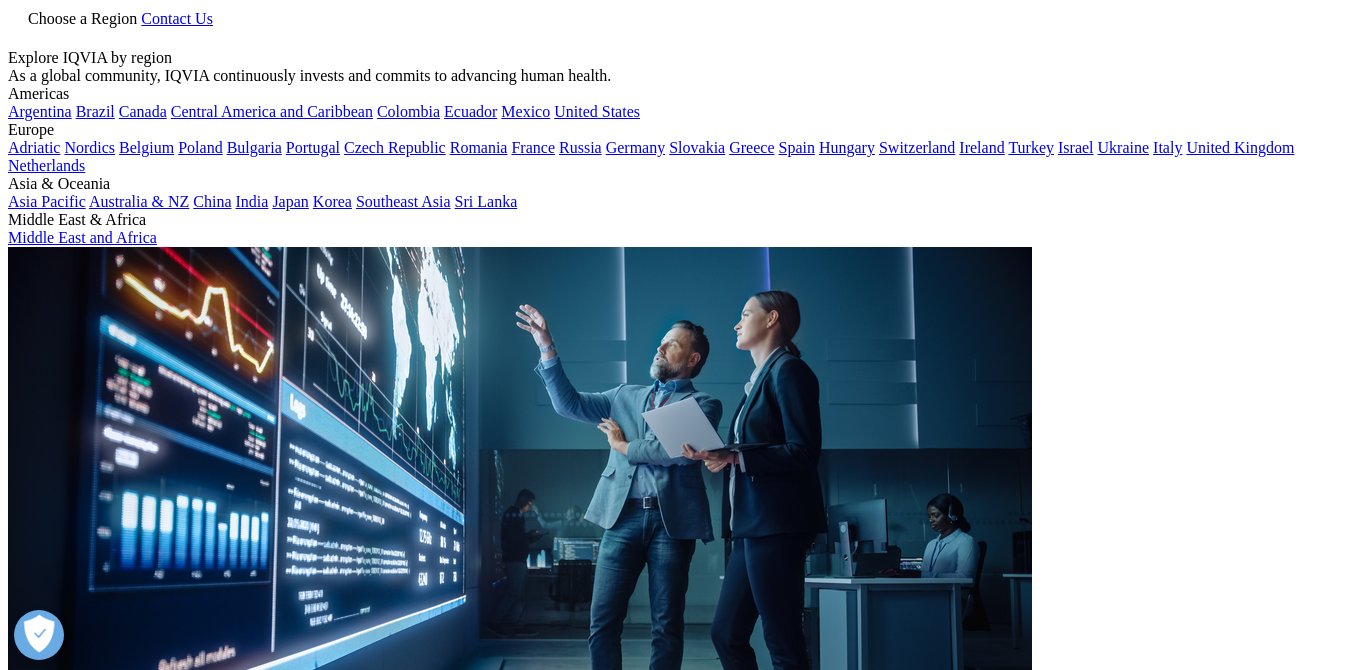 click at bounding box center (315, 50129) 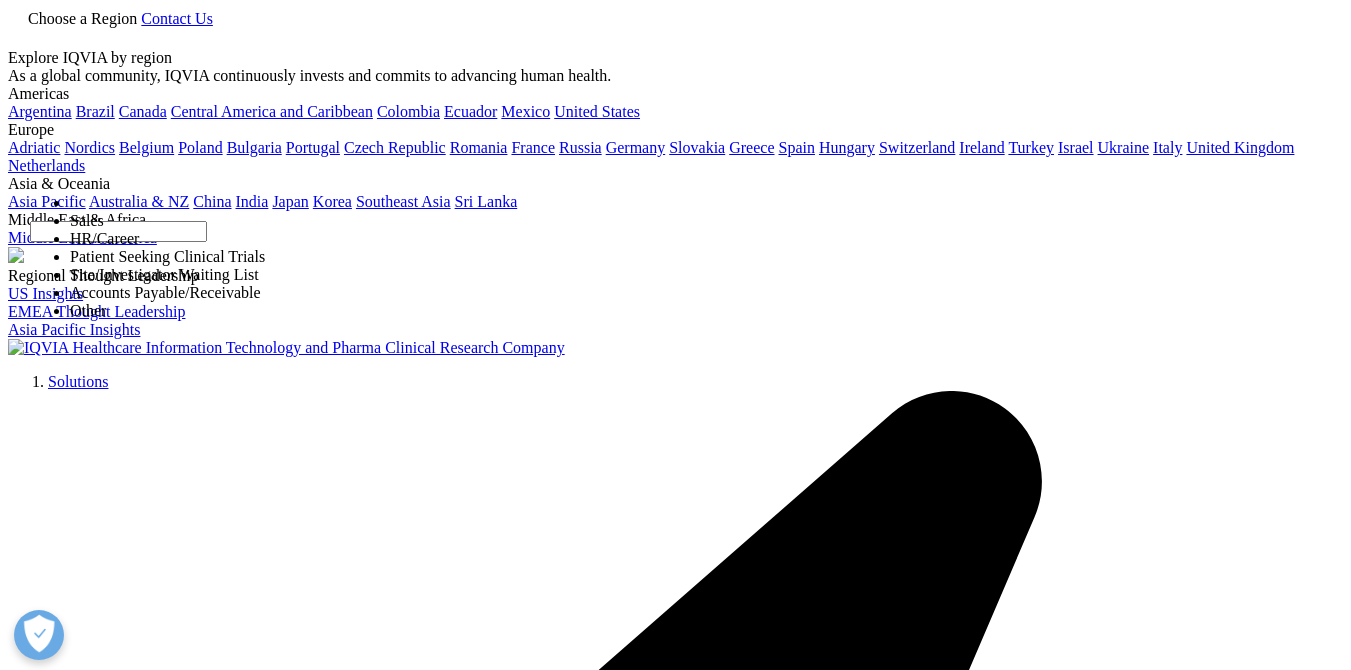 scroll, scrollTop: 0, scrollLeft: 0, axis: both 